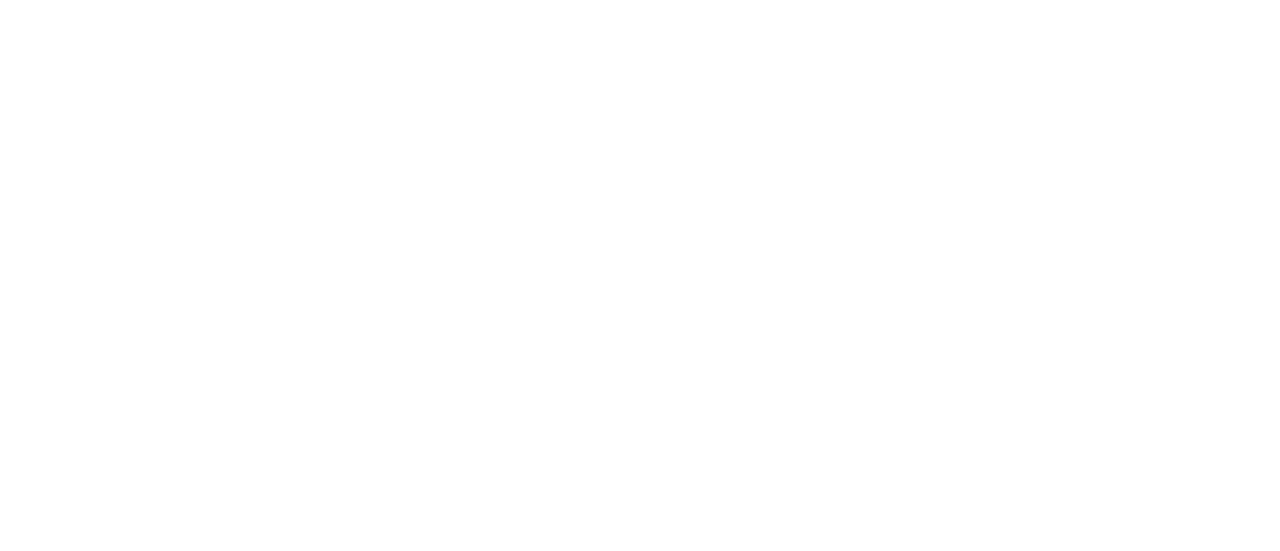scroll, scrollTop: 0, scrollLeft: 0, axis: both 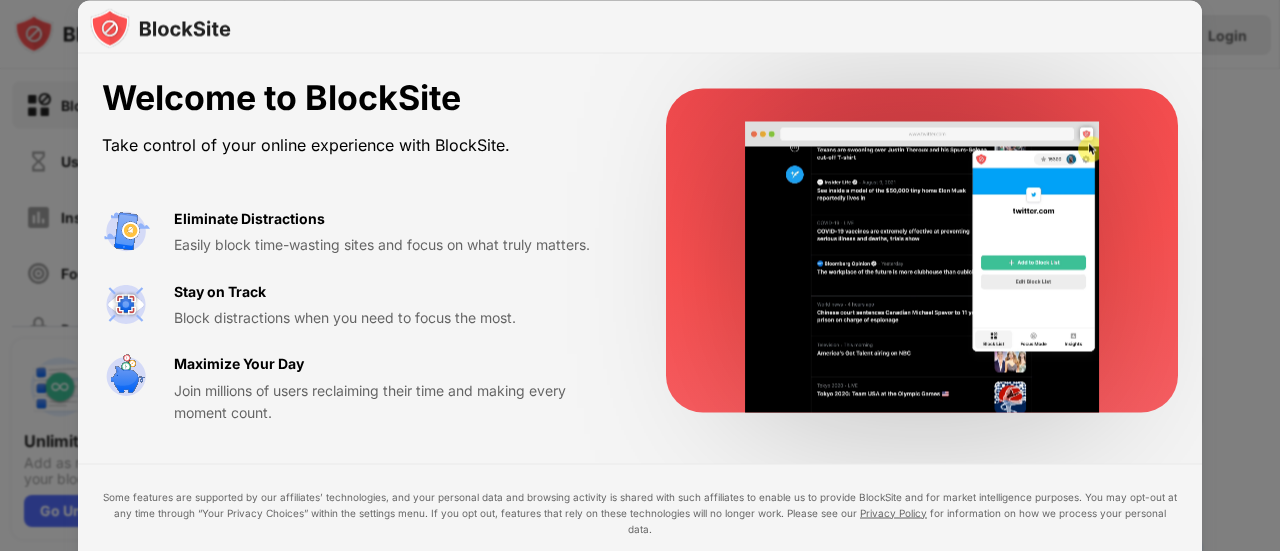 click on "Welcome to BlockSite Take control of your online experience with BlockSite. Eliminate Distractions Easily block time-wasting sites and focus on what truly matters. Stay on Track Block distractions when you need to focus the most. Maximize Your Day Join millions of users reclaiming their time and making every moment count." at bounding box center [640, 251] 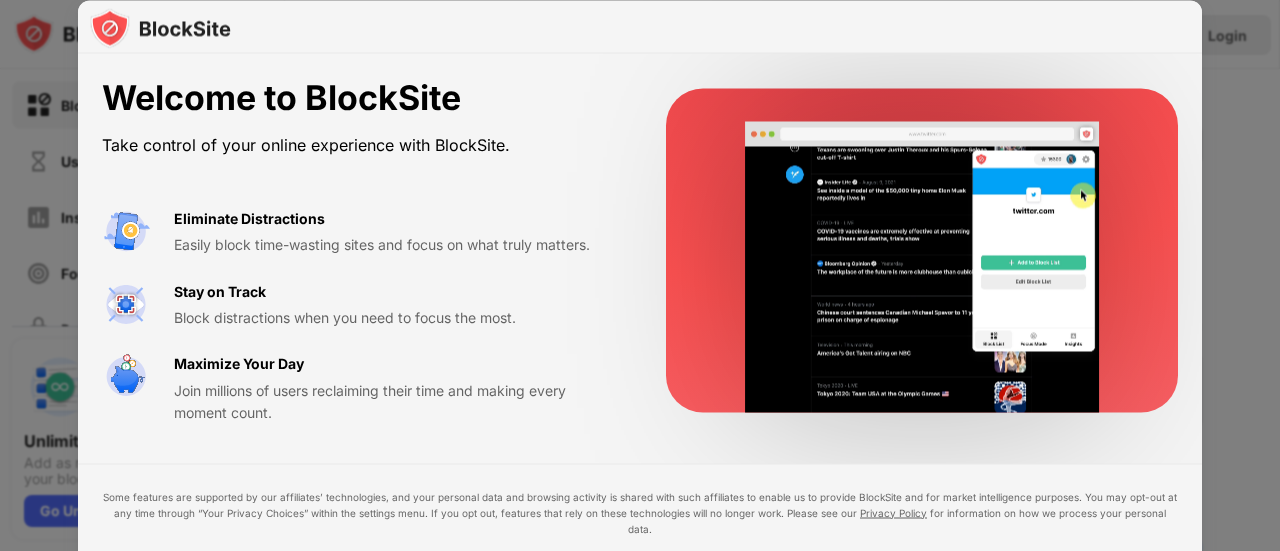 drag, startPoint x: 1161, startPoint y: 58, endPoint x: 1220, endPoint y: 427, distance: 373.68704 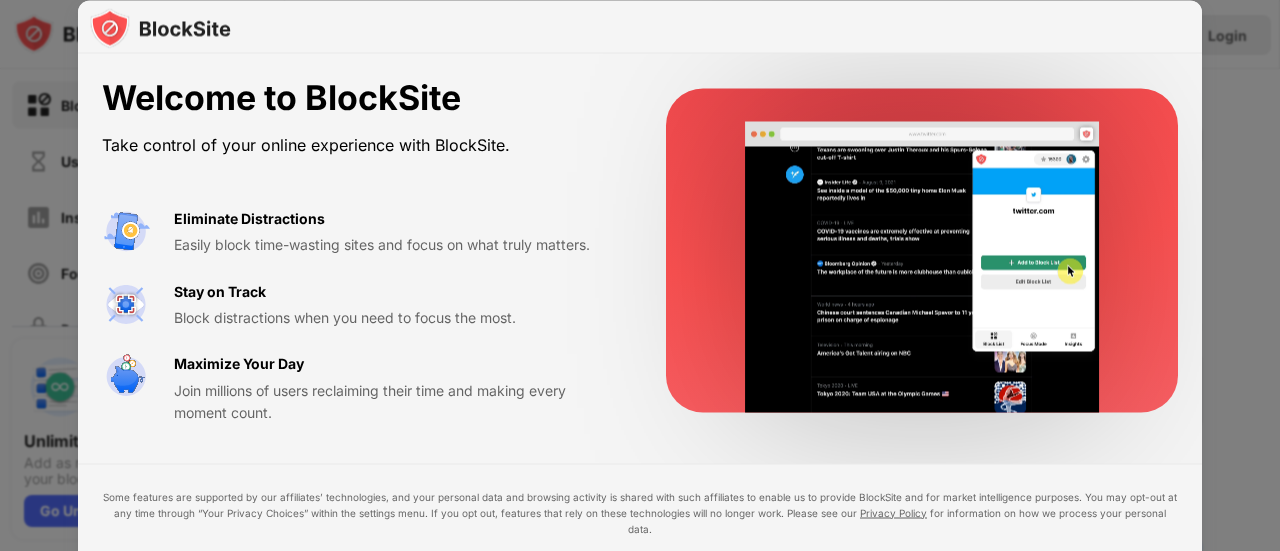 click on "Welcome to BlockSite Take control of your online experience with BlockSite. Eliminate Distractions Easily block time-wasting sites and focus on what truly matters. Stay on Track Block distractions when you need to focus the most. Maximize Your Day Join millions of users reclaiming their time and making every moment count. Some features are supported by our affiliates’ technologies, and your personal data and browsing activity is shared with such affiliates to enable us to provide BlockSite and for market intelligence purposes. You may opt-out at any time through “Your Privacy Choices” within the settings menu. If you opt out, features that rely on these technologies will no longer work. Please see our   Privacy Policy   for information on how we process your personal data. I Accept Maybe Later" at bounding box center (640, 551) 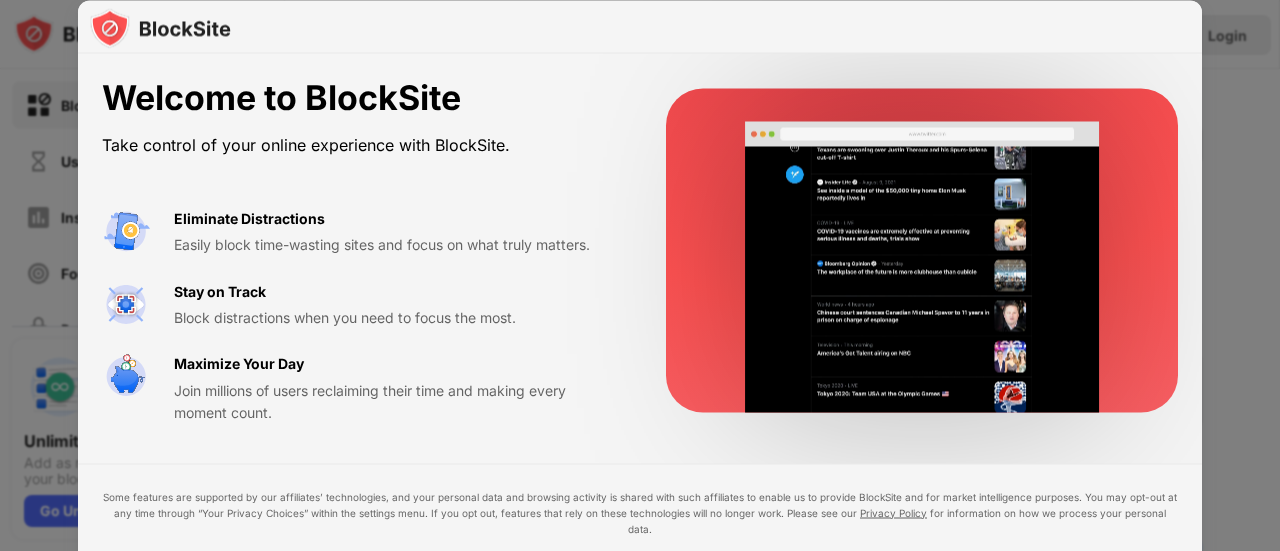 click on "Welcome to BlockSite Take control of your online experience with BlockSite. Eliminate Distractions Easily block time-wasting sites and focus on what truly matters. Stay on Track Block distractions when you need to focus the most. Maximize Your Day Join millions of users reclaiming their time and making every moment count. Some features are supported by our affiliates’ technologies, and your personal data and browsing activity is shared with such affiliates to enable us to provide BlockSite and for market intelligence purposes. You may opt-out at any time through “Your Privacy Choices” within the settings menu. If you opt out, features that rely on these technologies will no longer work. Please see our   Privacy Policy   for information on how we process your personal data. I Accept Maybe Later" at bounding box center [640, 347] 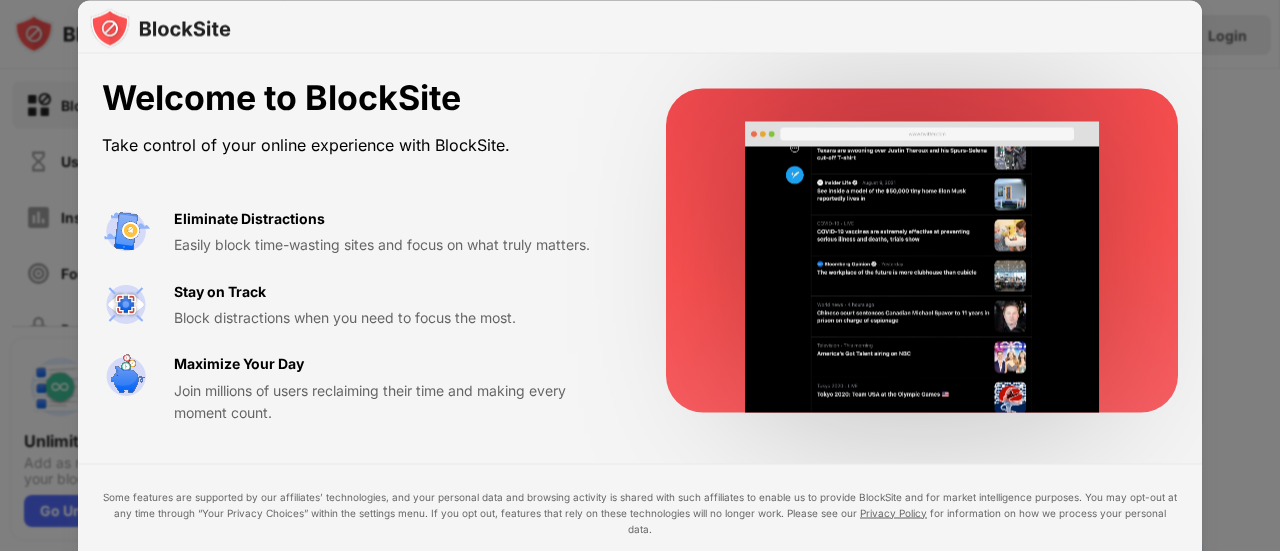 drag, startPoint x: 683, startPoint y: 453, endPoint x: 718, endPoint y: 144, distance: 310.9759 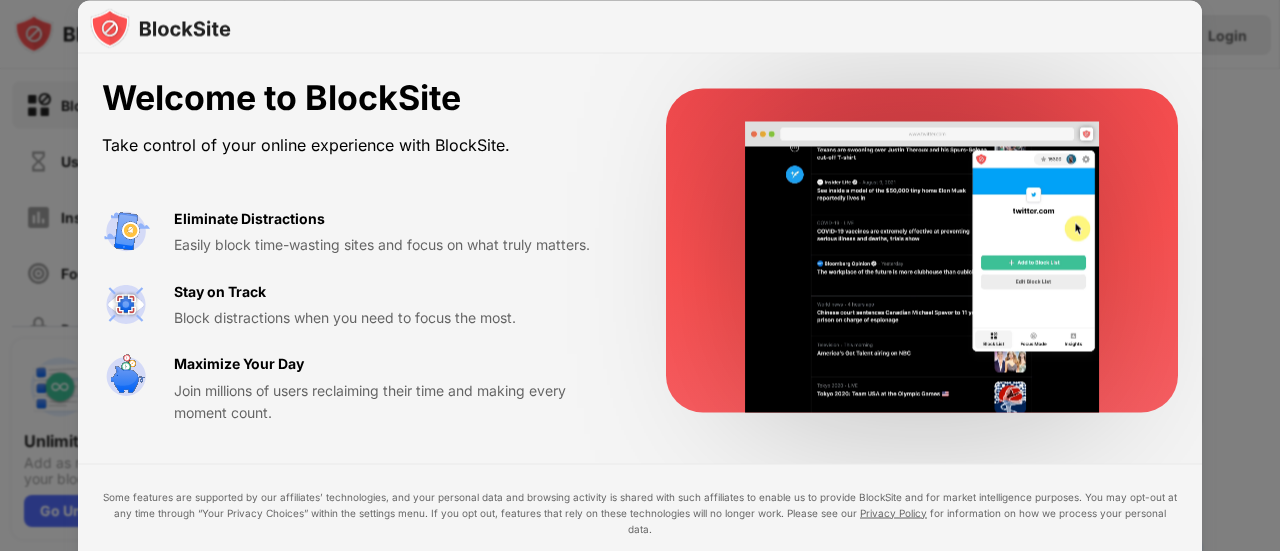 click on "Welcome to BlockSite Take control of your online experience with BlockSite. Eliminate Distractions Easily block time-wasting sites and focus on what truly matters. Stay on Track Block distractions when you need to focus the most. Maximize Your Day Join millions of users reclaiming their time and making every moment count. Some features are supported by our affiliates’ technologies, and your personal data and browsing activity is shared with such affiliates to enable us to provide BlockSite and for market intelligence purposes. You may opt-out at any time through “Your Privacy Choices” within the settings menu. If you opt out, features that rely on these technologies will no longer work. Please see our   Privacy Policy   for information on how we process your personal data. I Accept Maybe Later" at bounding box center [640, 347] 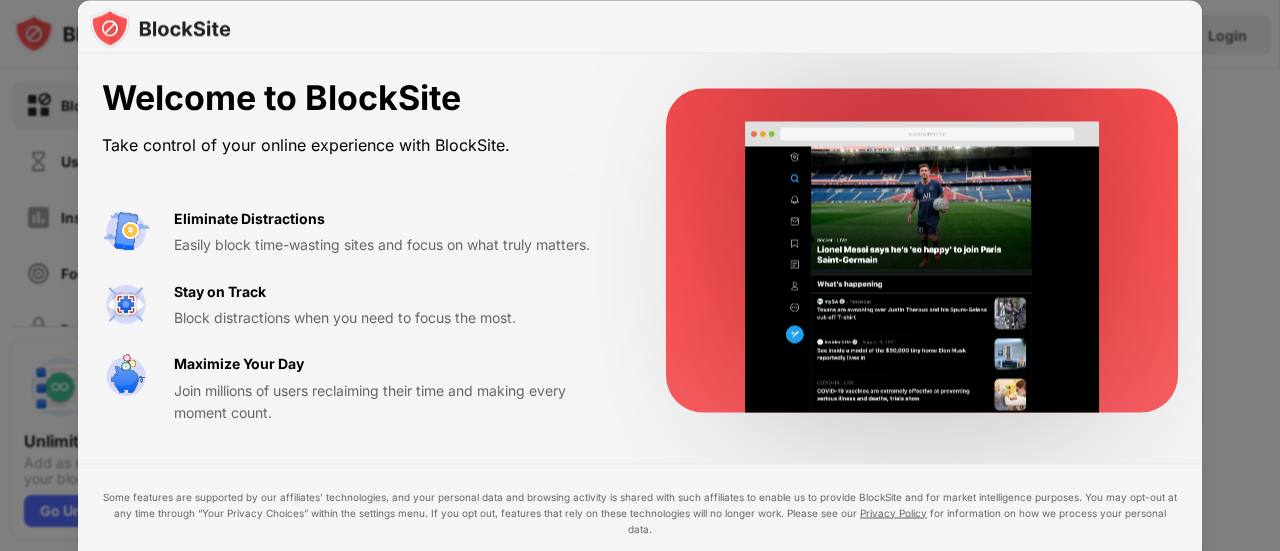 click at bounding box center (640, 275) 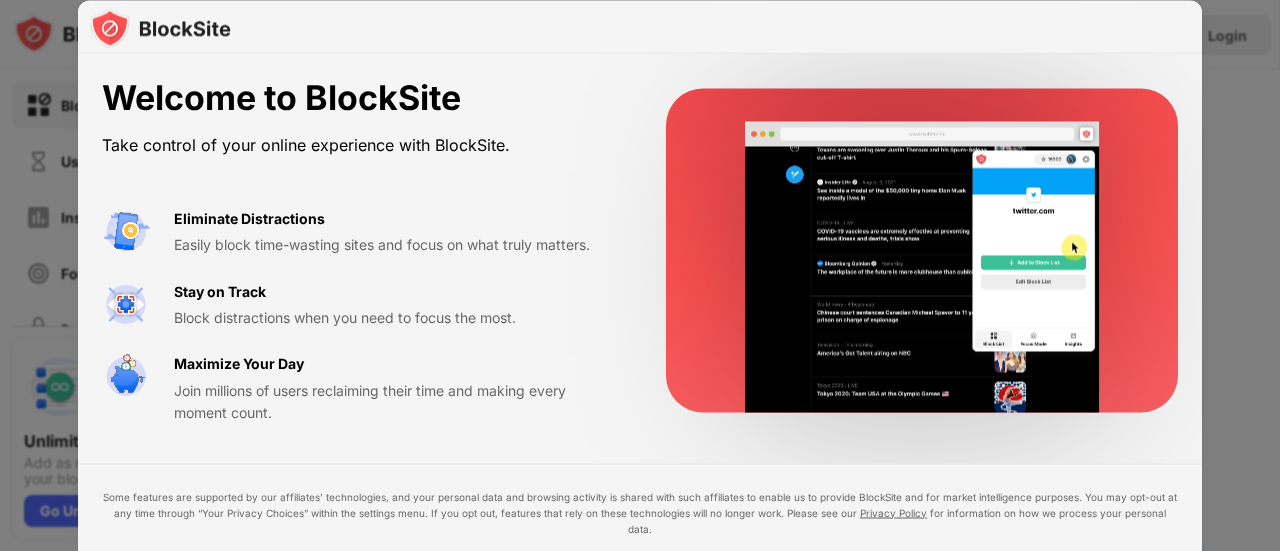 click on "Welcome to BlockSite Take control of your online experience with BlockSite. Eliminate Distractions Easily block time-wasting sites and focus on what truly matters. Stay on Track Block distractions when you need to focus the most. Maximize Your Day Join millions of users reclaiming their time and making every moment count." at bounding box center [640, 251] 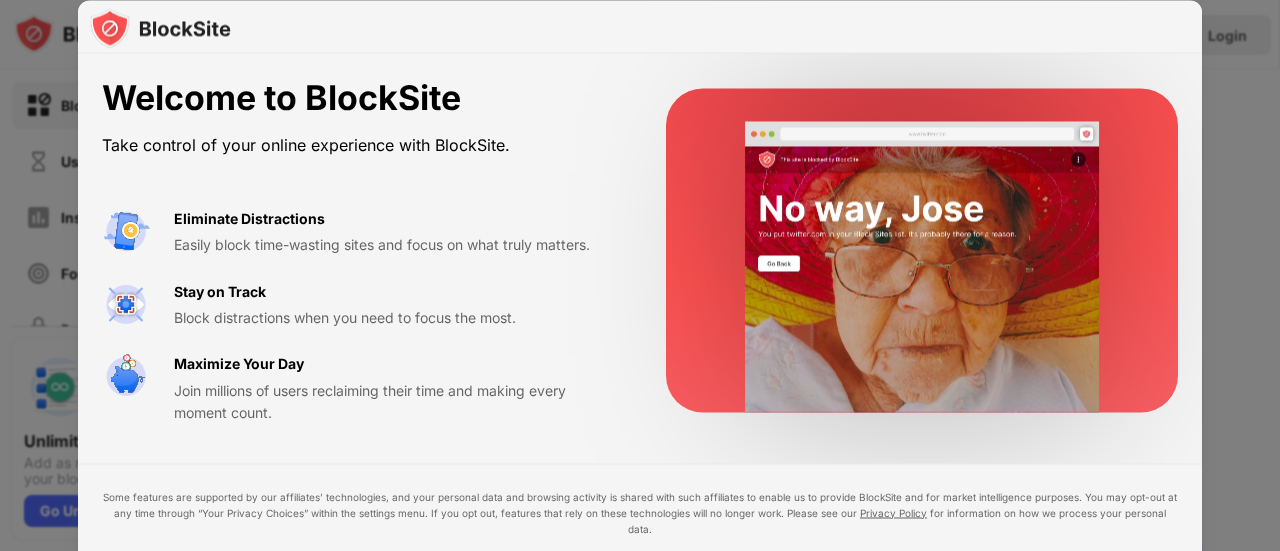 click at bounding box center (640, 275) 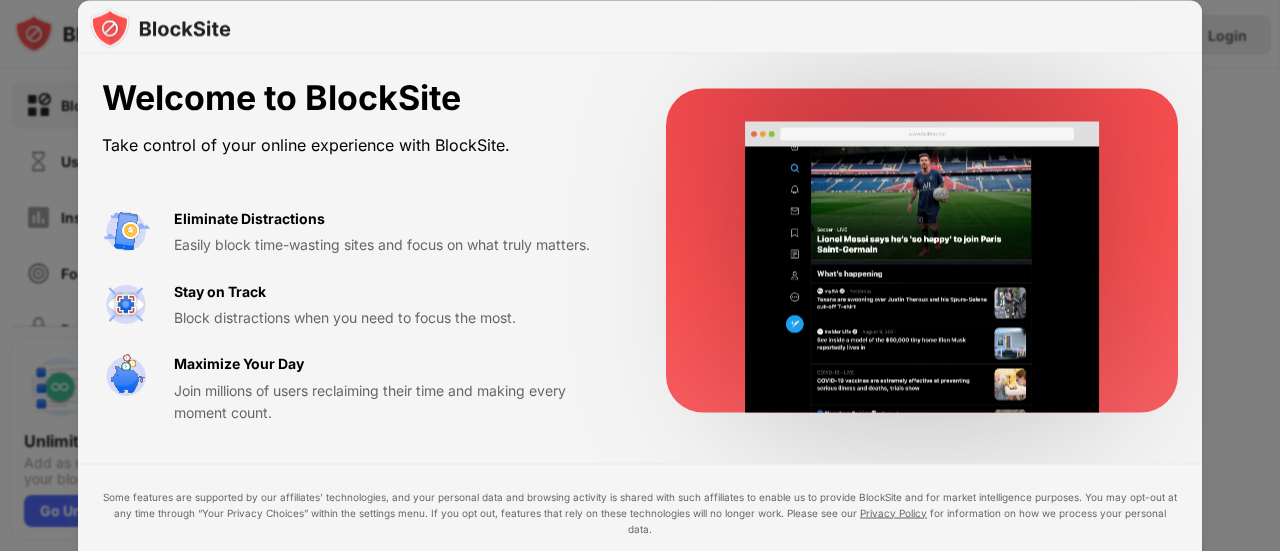 drag, startPoint x: 1264, startPoint y: 332, endPoint x: 1234, endPoint y: 401, distance: 75.23962 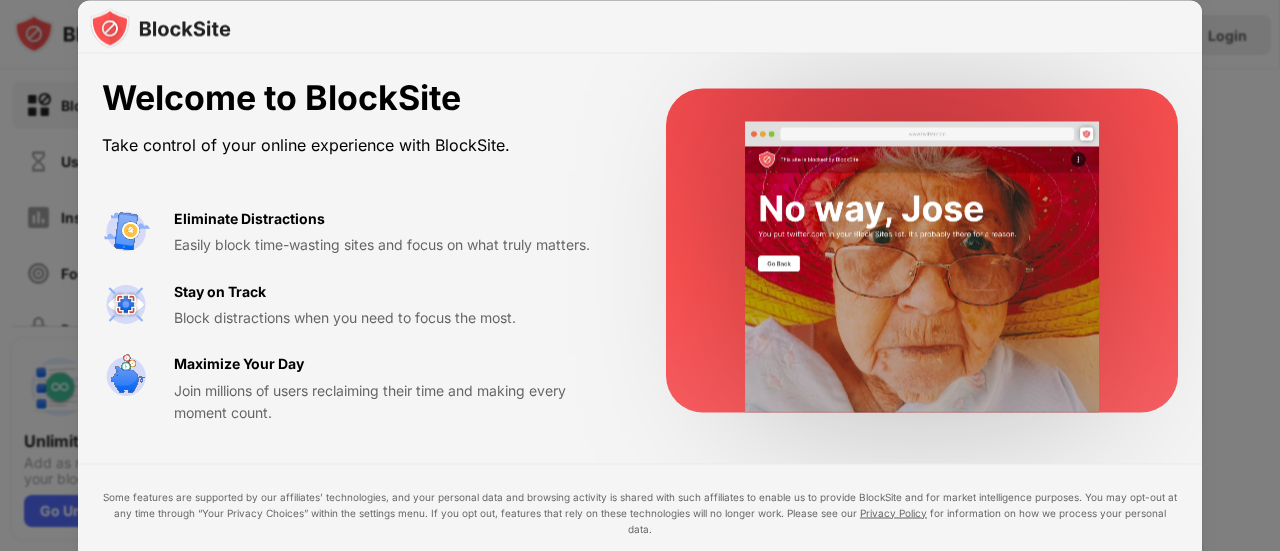 click at bounding box center [640, 275] 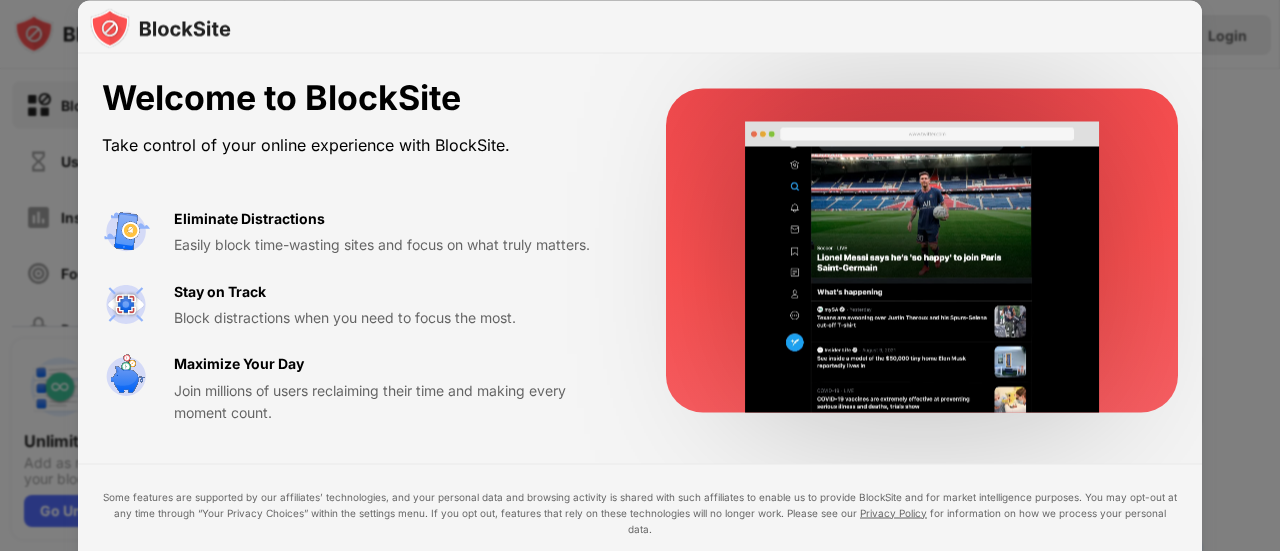 drag, startPoint x: 1196, startPoint y: 313, endPoint x: 1140, endPoint y: 140, distance: 181.83784 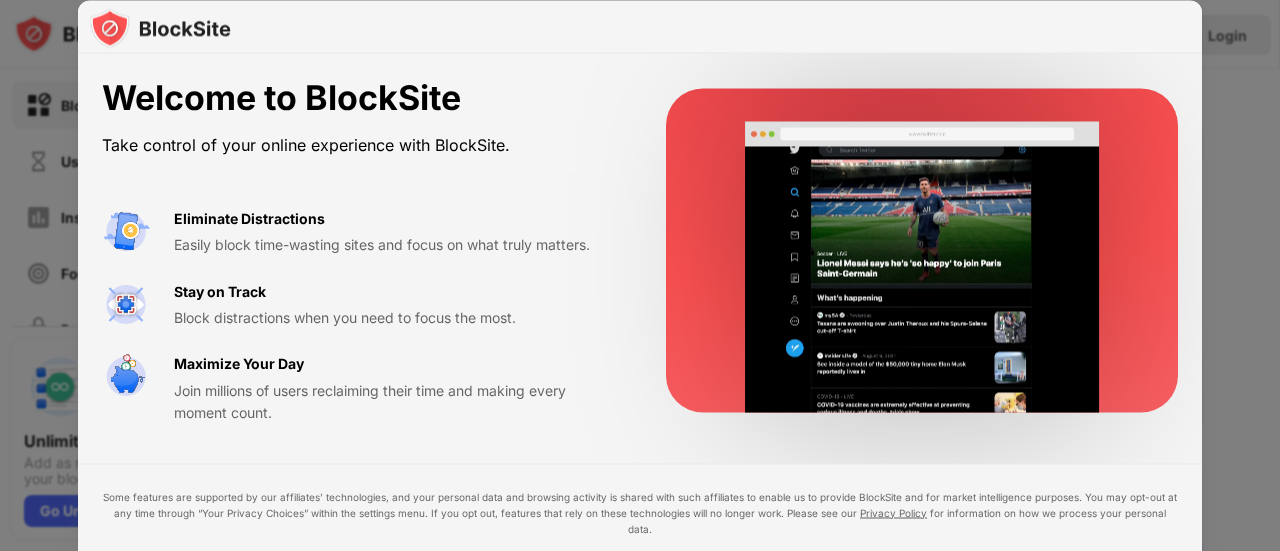 click on "Welcome to BlockSite Take control of your online experience with BlockSite. Eliminate Distractions Easily block time-wasting sites and focus on what truly matters. Stay on Track Block distractions when you need to focus the most. Maximize Your Day Join millions of users reclaiming their time and making every moment count." at bounding box center [640, 251] 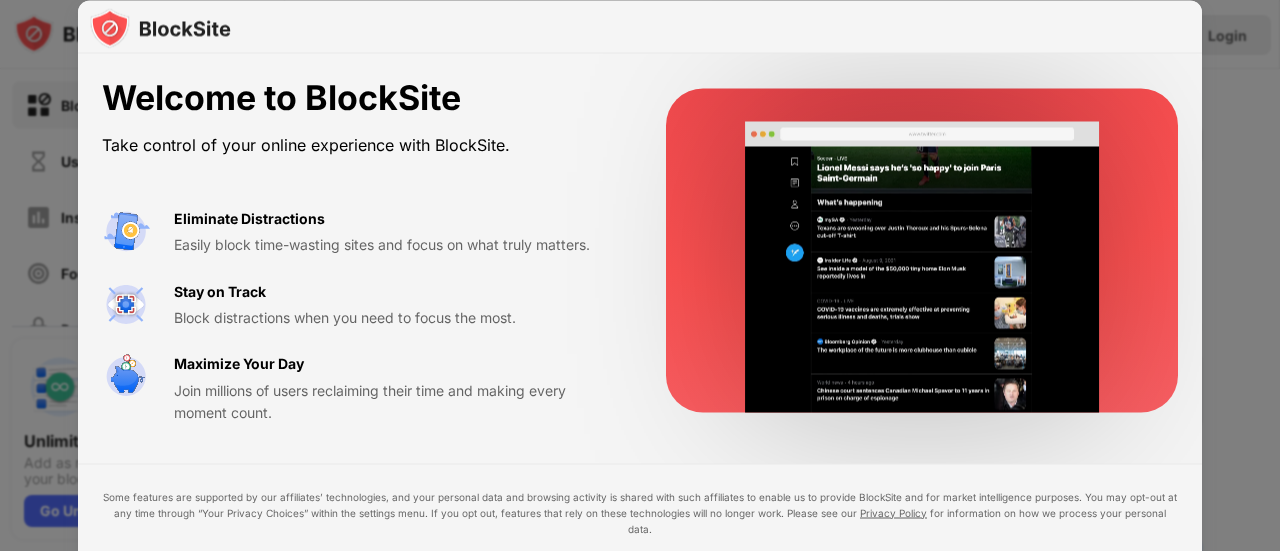 drag, startPoint x: 1191, startPoint y: 278, endPoint x: 1166, endPoint y: 95, distance: 184.69975 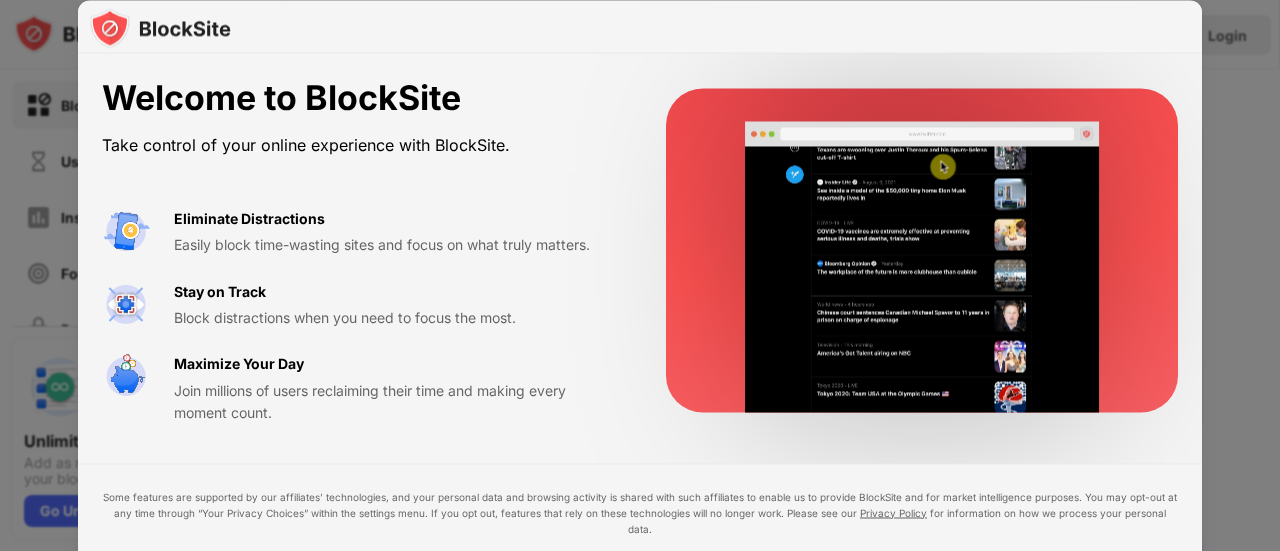 click on "Welcome to BlockSite Take control of your online experience with BlockSite. Eliminate Distractions Easily block time-wasting sites and focus on what truly matters. Stay on Track Block distractions when you need to focus the most. Maximize Your Day Join millions of users reclaiming their time and making every moment count." at bounding box center (640, 251) 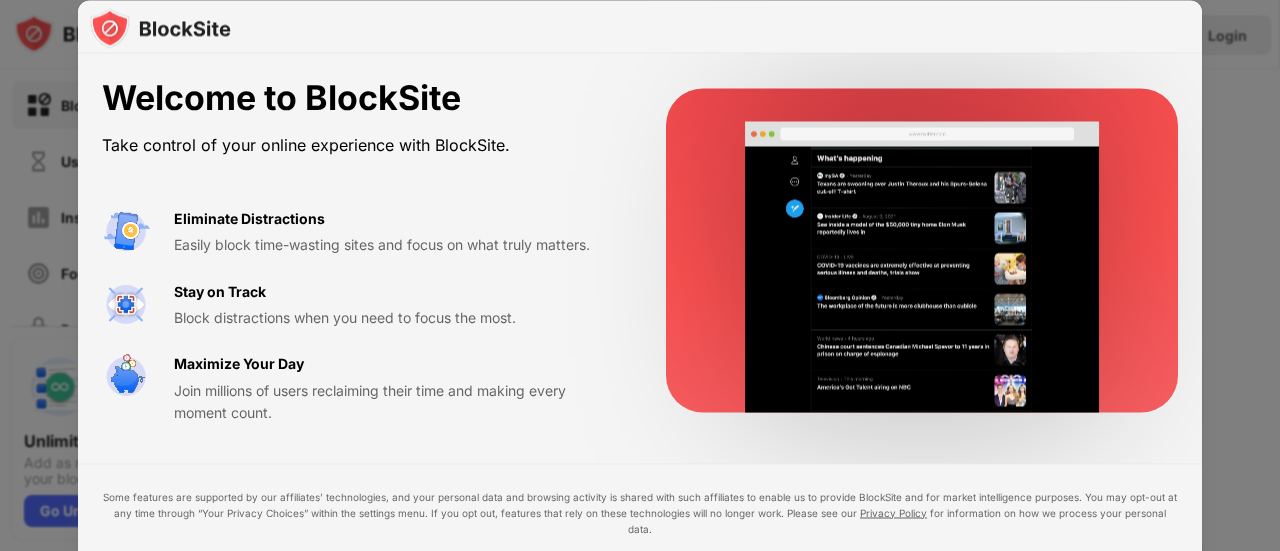 drag, startPoint x: 100, startPoint y: 143, endPoint x: 160, endPoint y: 380, distance: 244.47699 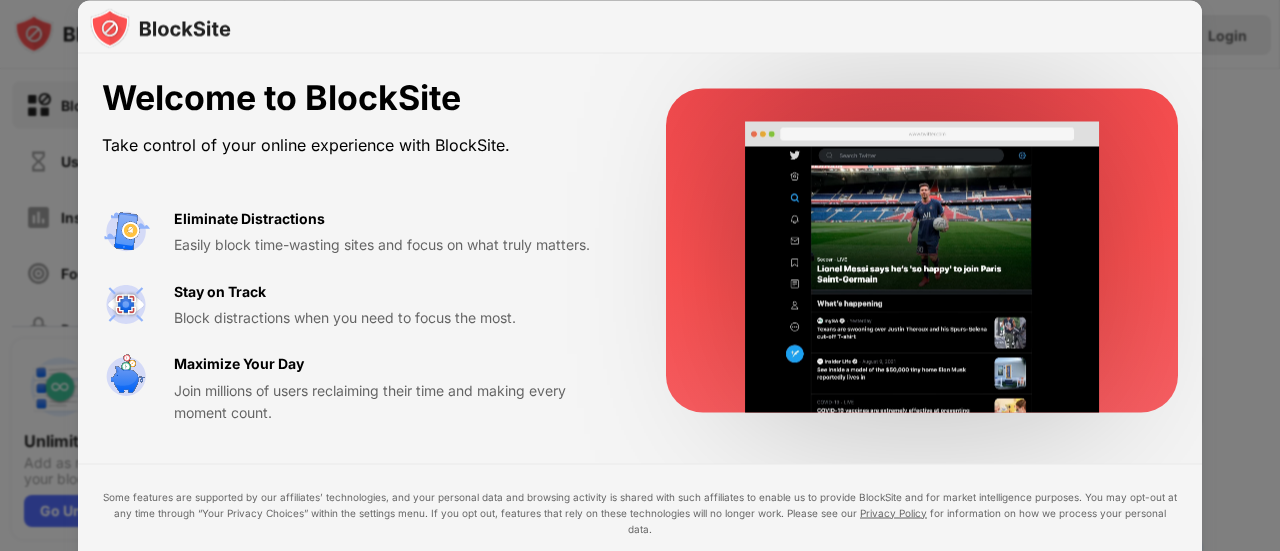 click on "Welcome to BlockSite Take control of your online experience with BlockSite. Eliminate Distractions Easily block time-wasting sites and focus on what truly matters. Stay on Track Block distractions when you need to focus the most. Maximize Your Day Join millions of users reclaiming their time and making every moment count." at bounding box center [640, 251] 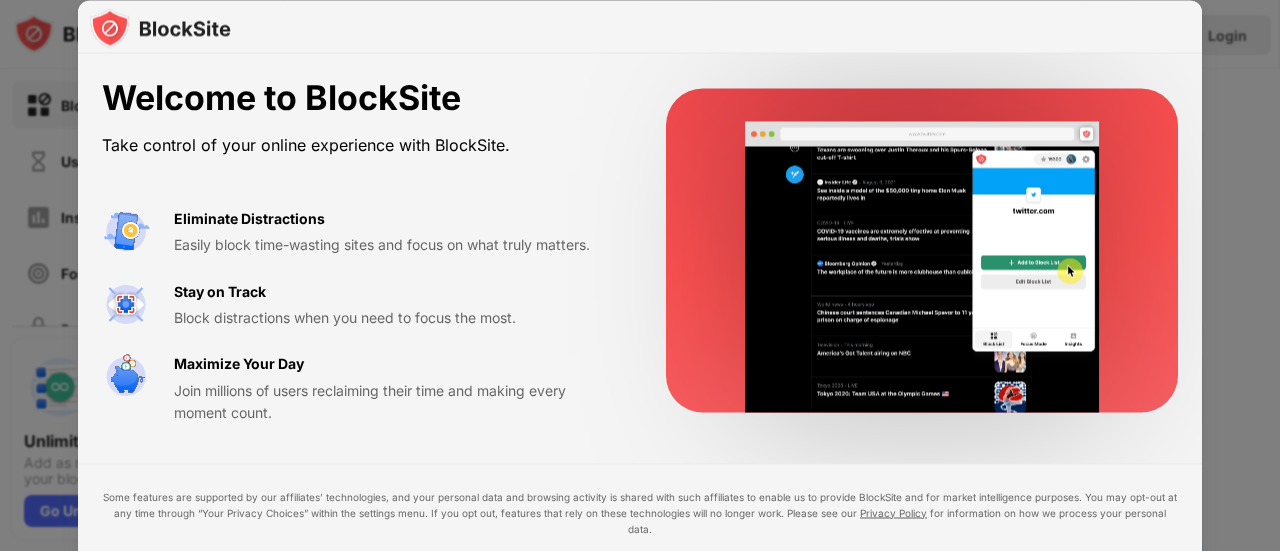 click on "Welcome to BlockSite Take control of your online experience with BlockSite. Eliminate Distractions Easily block time-wasting sites and focus on what truly matters. Stay on Track Block distractions when you need to focus the most. Maximize Your Day Join millions of users reclaiming their time and making every moment count. Some features are supported by our affiliates’ technologies, and your personal data and browsing activity is shared with such affiliates to enable us to provide BlockSite and for market intelligence purposes. You may opt-out at any time through “Your Privacy Choices” within the settings menu. If you opt out, features that rely on these technologies will no longer work. Please see our   Privacy Policy   for information on how we process your personal data. I Accept Maybe Later" at bounding box center (640, 347) 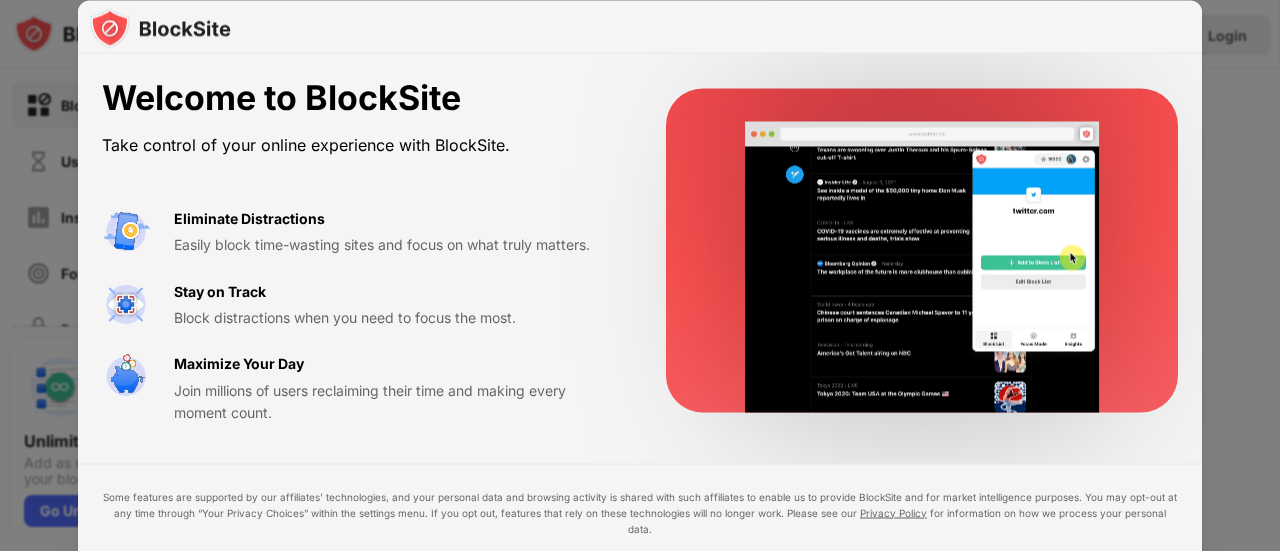 drag, startPoint x: 644, startPoint y: 443, endPoint x: 672, endPoint y: -46, distance: 489.801 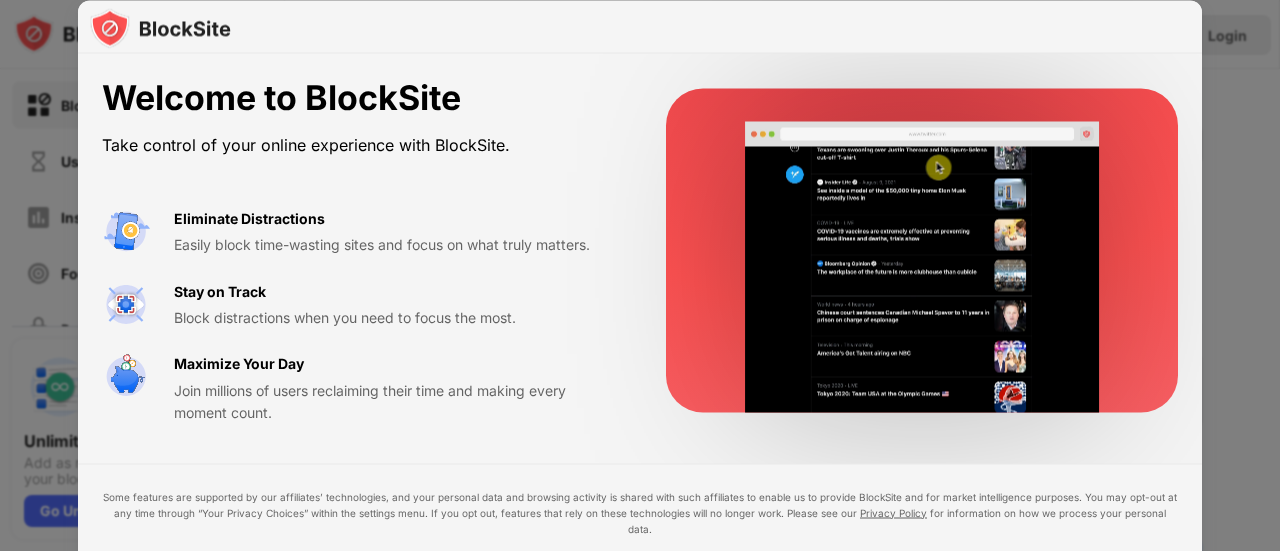 click on "Block Sites Usage Limit Insights Focus Mode Password Protection Custom Block Page Settings About Blocking Sync with other devices Disabled Unlimited Block List Add as many sites as you like to your block list Go Unlimited Login Block List Block sites permanently or by schedule Redirect Choose a site to be redirected to when blocking is active Schedule Select which days and timeframes the block list will be active Add to Block List Blocked Items Whitelist mode Block all websites except for those in your whitelist. Whitelist Mode only works with URLs and won't include categories or keywords. 🔞 Adult Category Export Export Files (for websites items only) Import Import Files (for websites items only) 2 sites left to add to your block list. Click here to upgrade and enjoy an unlimited block list. Go Unlimited Welcome to BlockSite Take control of your online experience with BlockSite. Eliminate Distractions Easily block time-wasting sites and focus on what truly matters. Stay on Track Maximize Your Day" at bounding box center (640, 275) 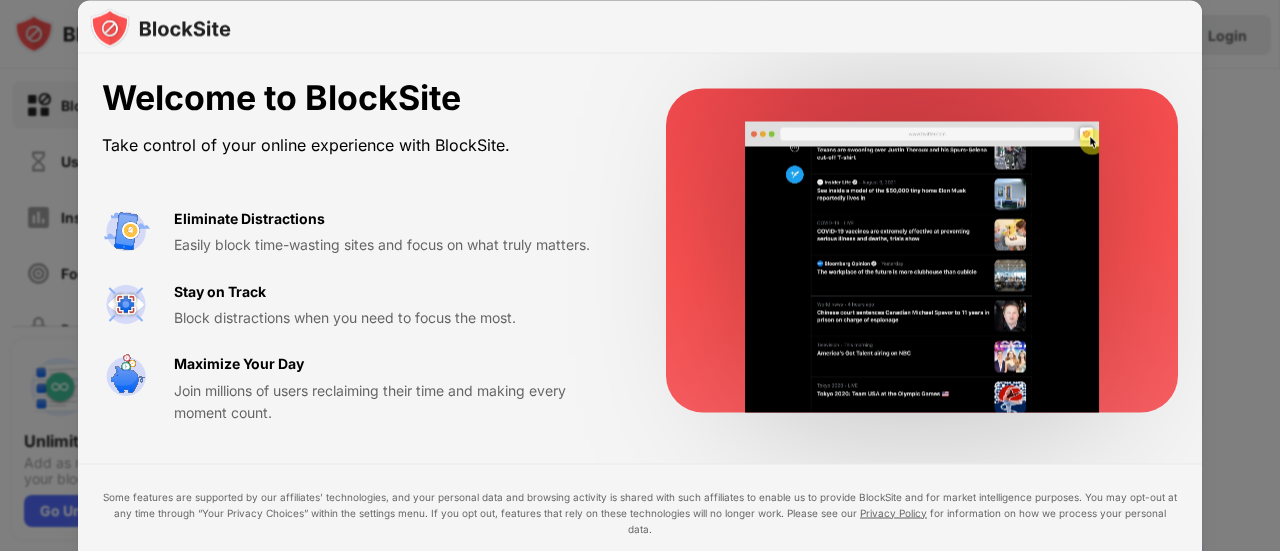 drag, startPoint x: 637, startPoint y: 78, endPoint x: 628, endPoint y: 51, distance: 28.460499 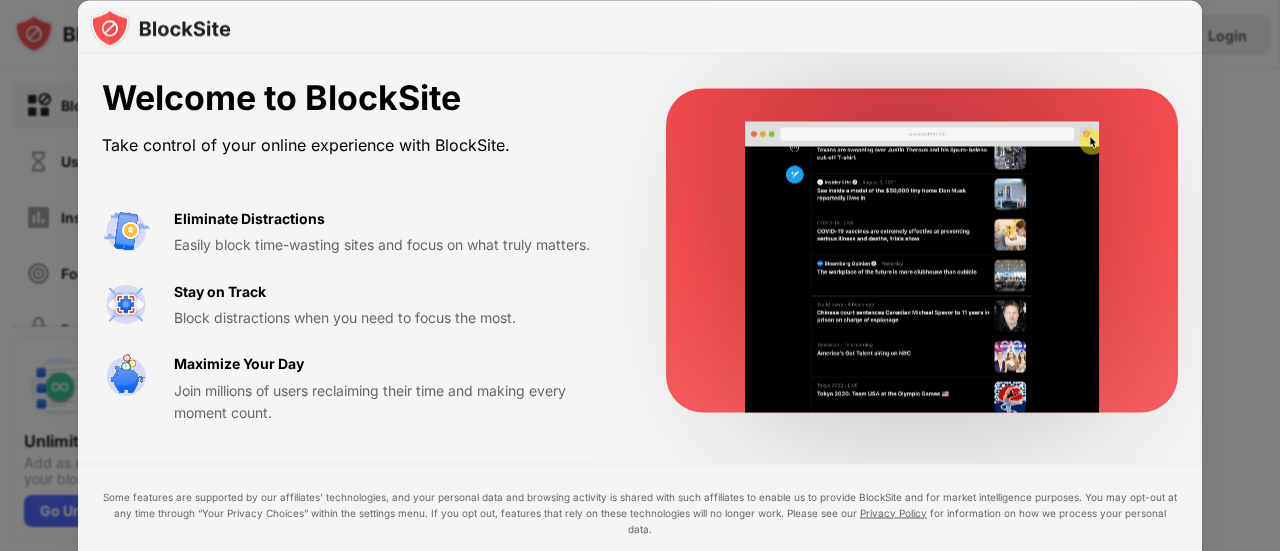 click on "Welcome to BlockSite Take control of your online experience with BlockSite. Eliminate Distractions Easily block time-wasting sites and focus on what truly matters. Stay on Track Block distractions when you need to focus the most. Maximize Your Day Join millions of users reclaiming their time and making every moment count. Some features are supported by our affiliates’ technologies, and your personal data and browsing activity is shared with such affiliates to enable us to provide BlockSite and for market intelligence purposes. You may opt-out at any time through “Your Privacy Choices” within the settings menu. If you opt out, features that rely on these technologies will no longer work. Please see our   Privacy Policy   for information on how we process your personal data. I Accept Maybe Later" at bounding box center [640, 320] 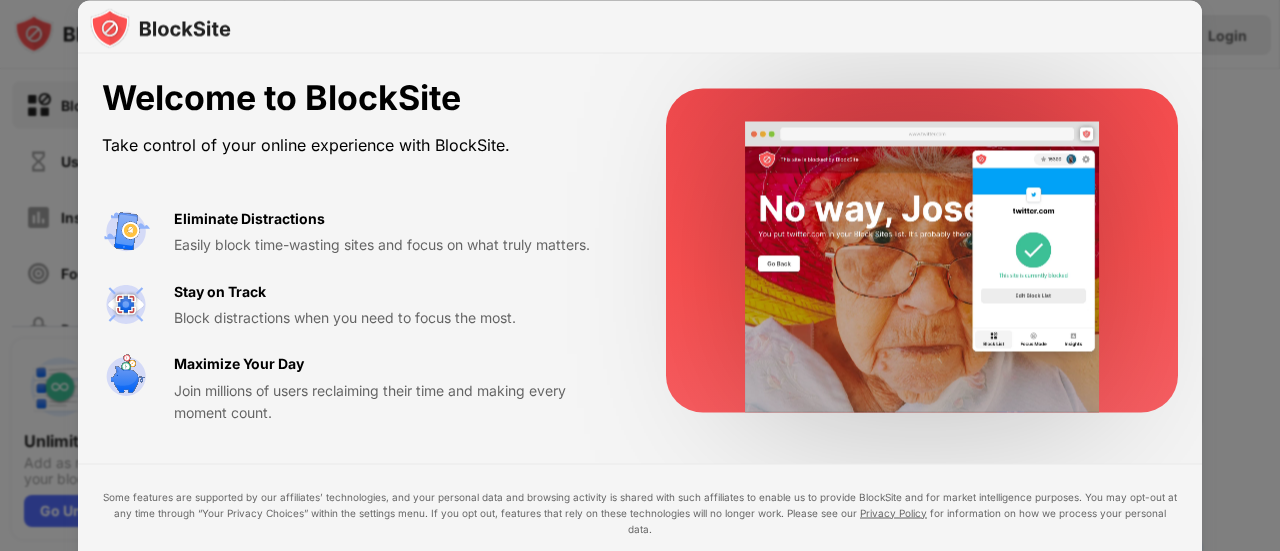 click at bounding box center (160, 28) 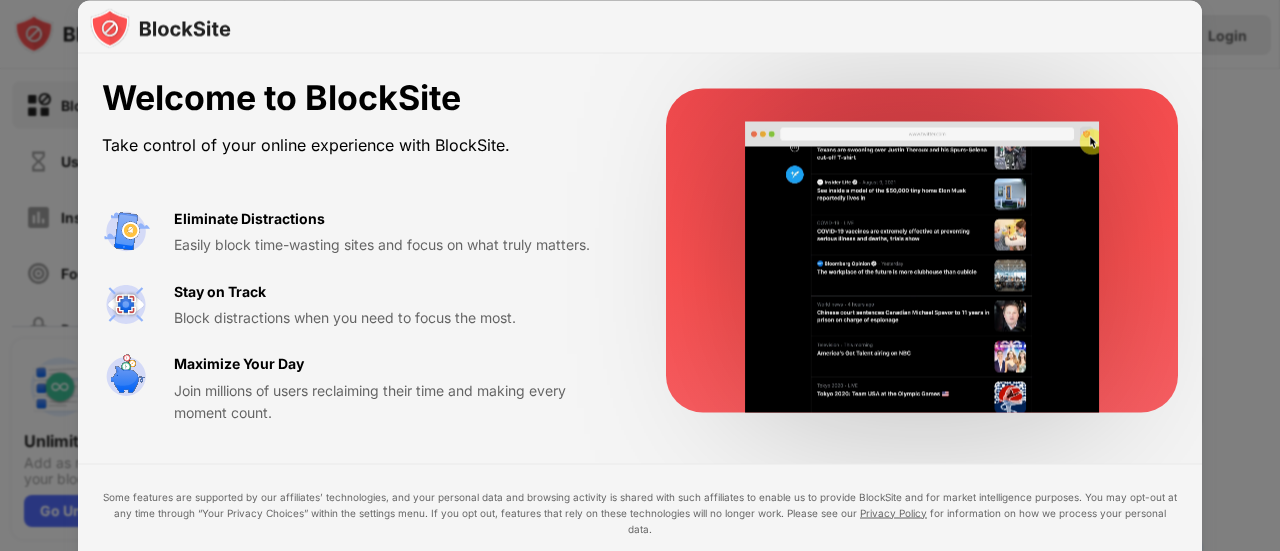 click at bounding box center (160, 28) 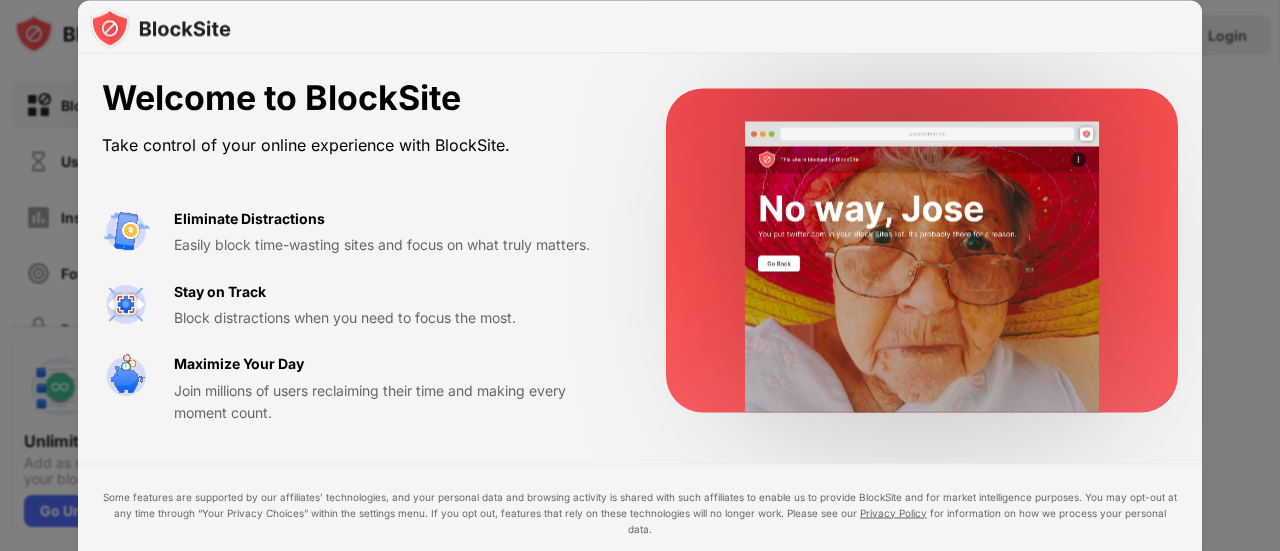 drag, startPoint x: 1204, startPoint y: 3, endPoint x: 1134, endPoint y: 207, distance: 215.67569 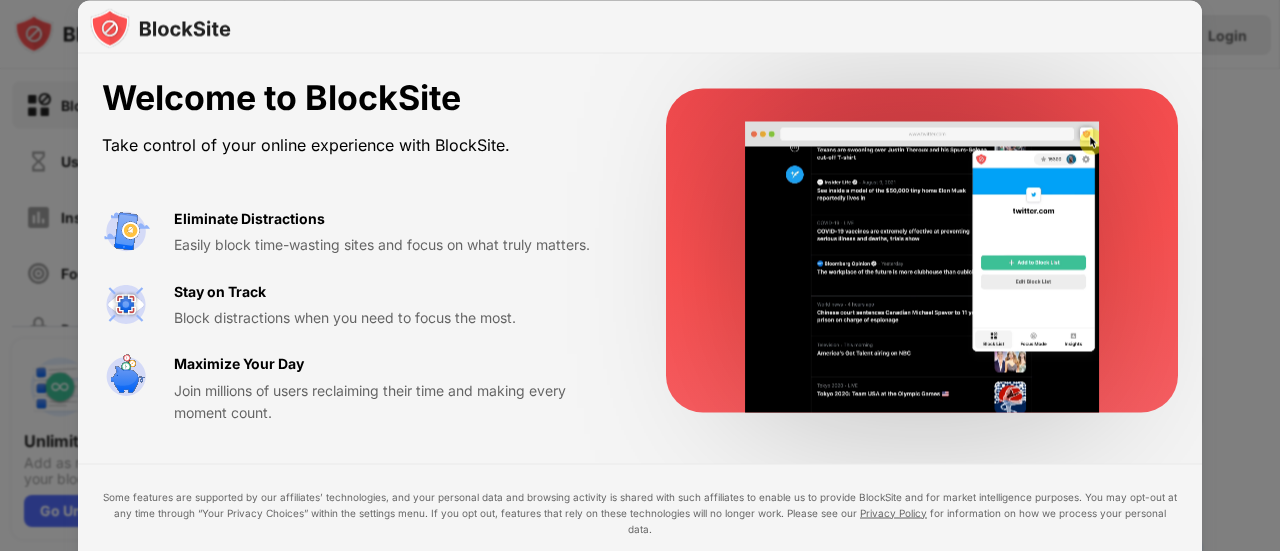 click on "Welcome to BlockSite Take control of your online experience with BlockSite. Eliminate Distractions Easily block time-wasting sites and focus on what truly matters. Stay on Track Block distractions when you need to focus the most. Maximize Your Day Join millions of users reclaiming their time and making every moment count. Some features are supported by our affiliates’ technologies, and your personal data and browsing activity is shared with such affiliates to enable us to provide BlockSite and for market intelligence purposes. You may opt-out at any time through “Your Privacy Choices” within the settings menu. If you opt out, features that rely on these technologies will no longer work. Please see our   Privacy Policy   for information on how we process your personal data. I Accept Maybe Later" at bounding box center (640, 551) 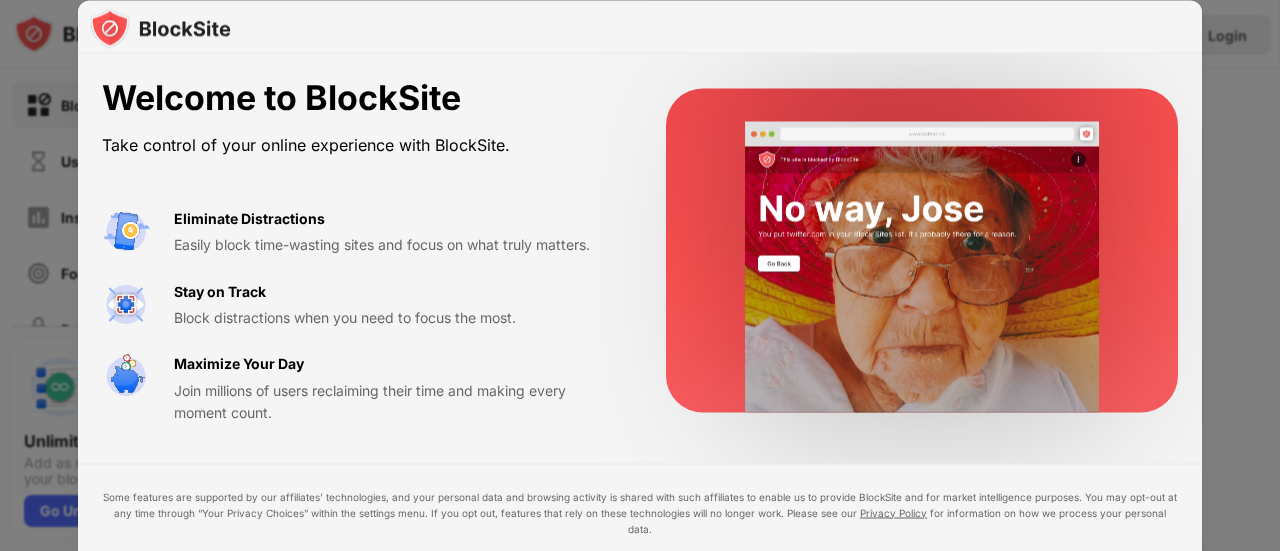 click on "Some features are supported by our affiliates’ technologies, and your personal data and browsing activity is shared with such affiliates to enable us to provide BlockSite and for market intelligence purposes. You may opt-out at any time through “Your Privacy Choices” within the settings menu. If you opt out, features that rely on these technologies will no longer work. Please see our   Privacy Policy   for information on how we process your personal data." at bounding box center [640, 512] 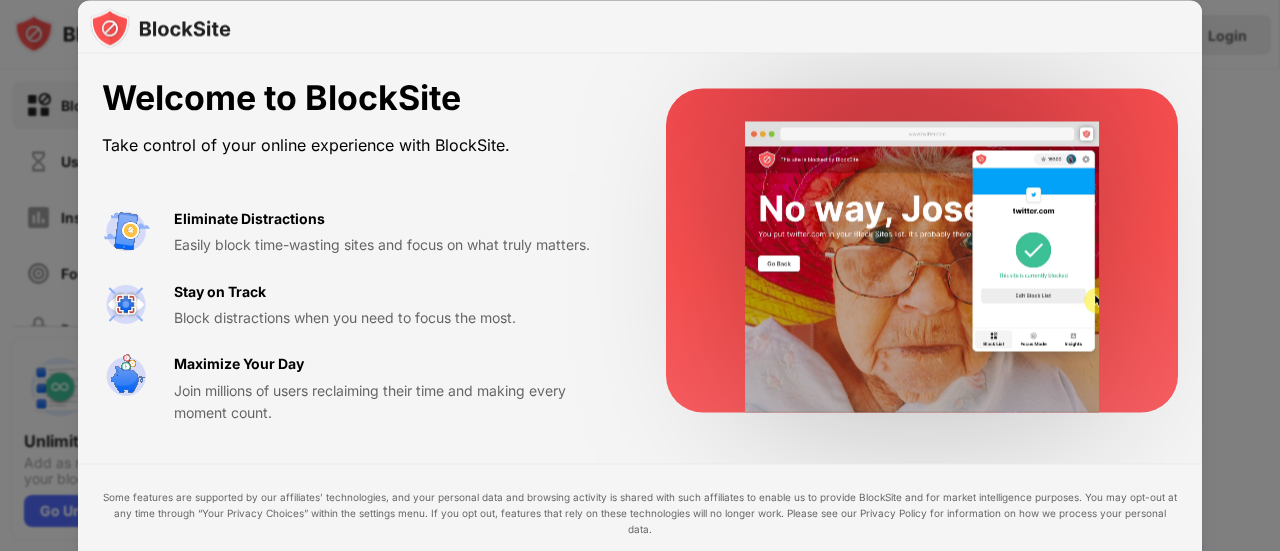 click on "Privacy Policy" at bounding box center [893, 512] 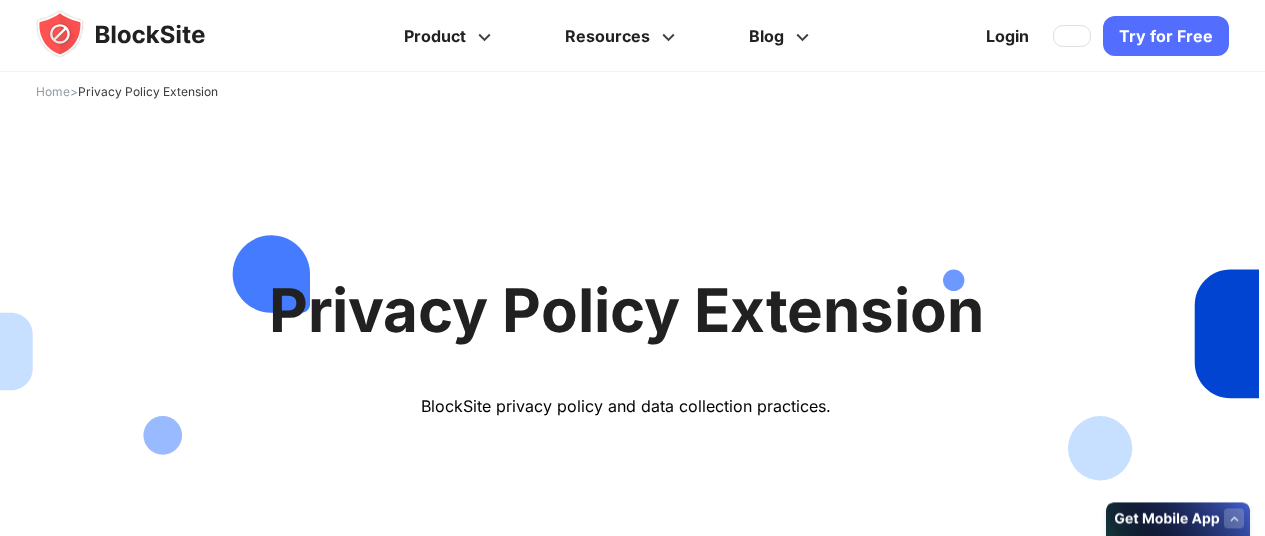 scroll, scrollTop: 0, scrollLeft: 0, axis: both 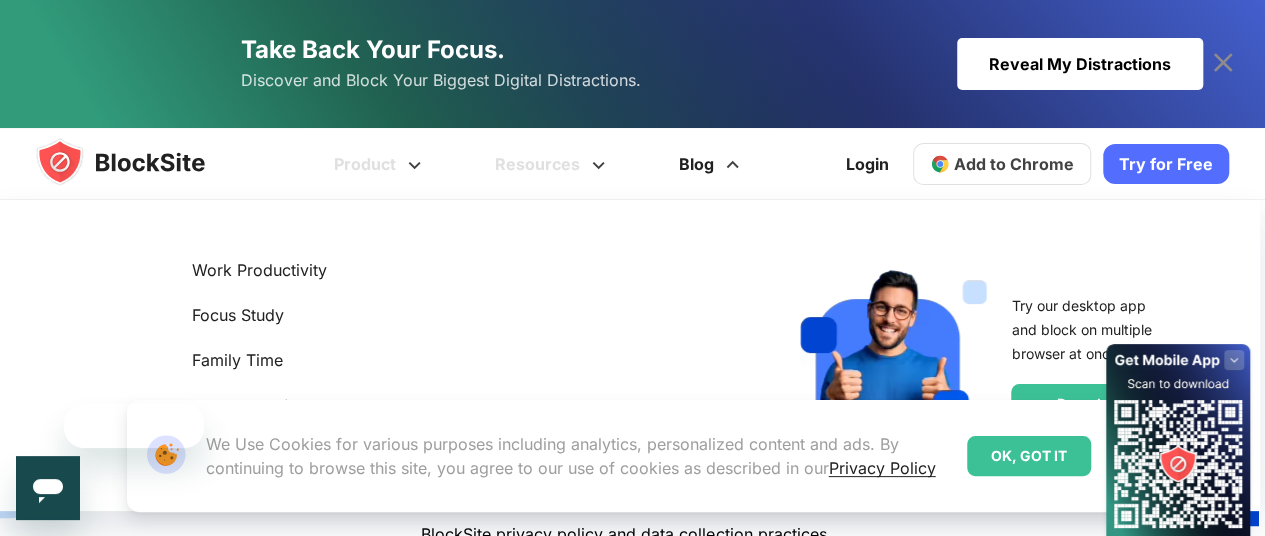 click on "Blog" at bounding box center [712, 164] 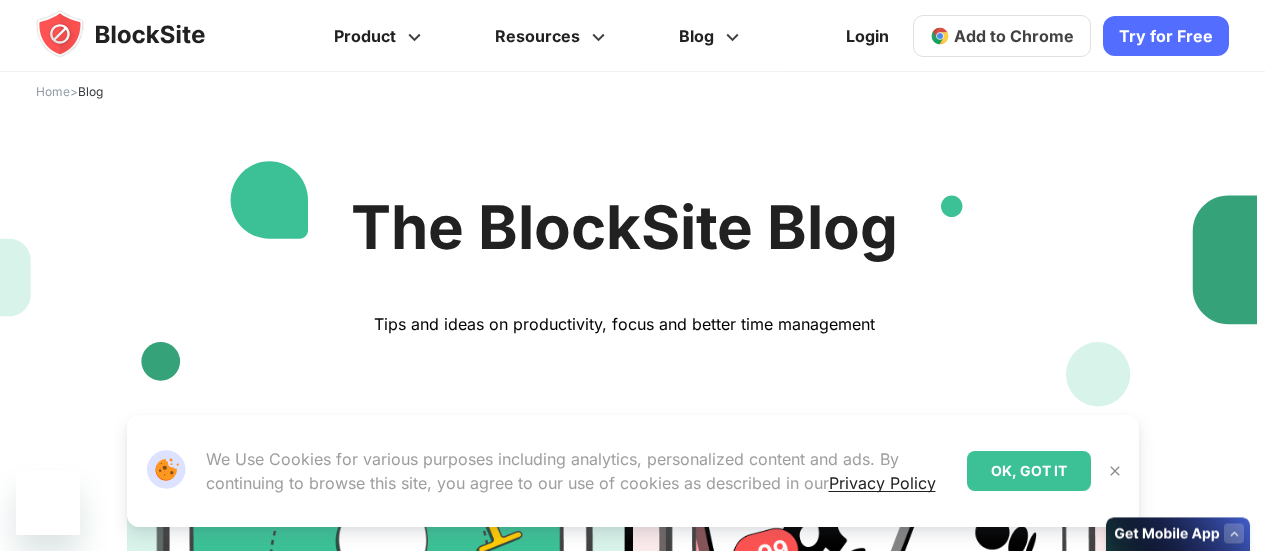 scroll, scrollTop: 0, scrollLeft: 0, axis: both 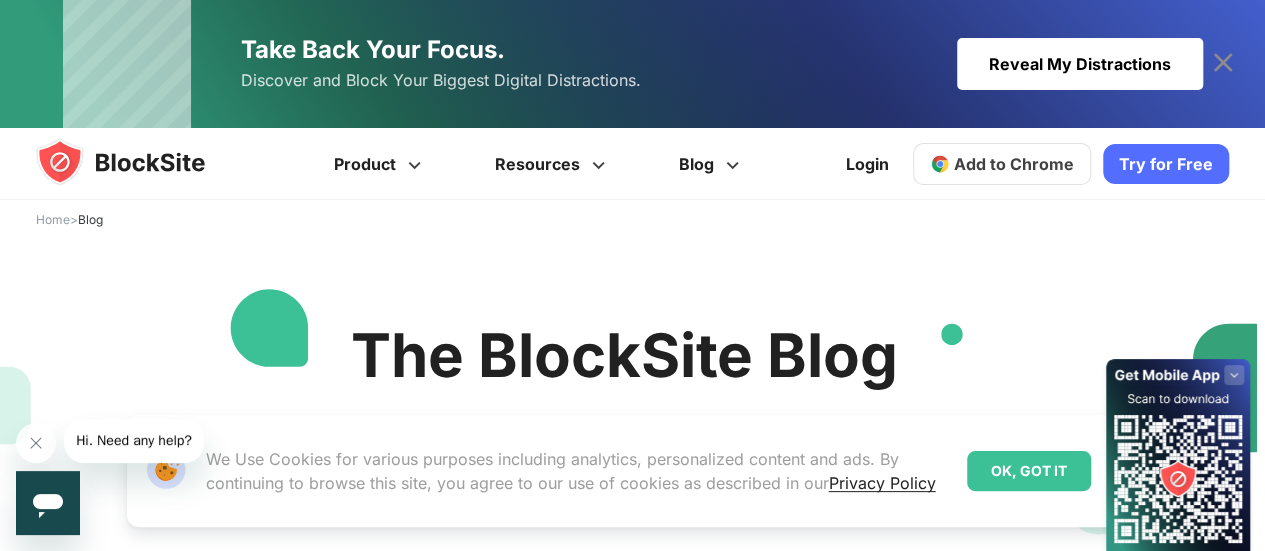 click on "Try for Free" at bounding box center (1166, 164) 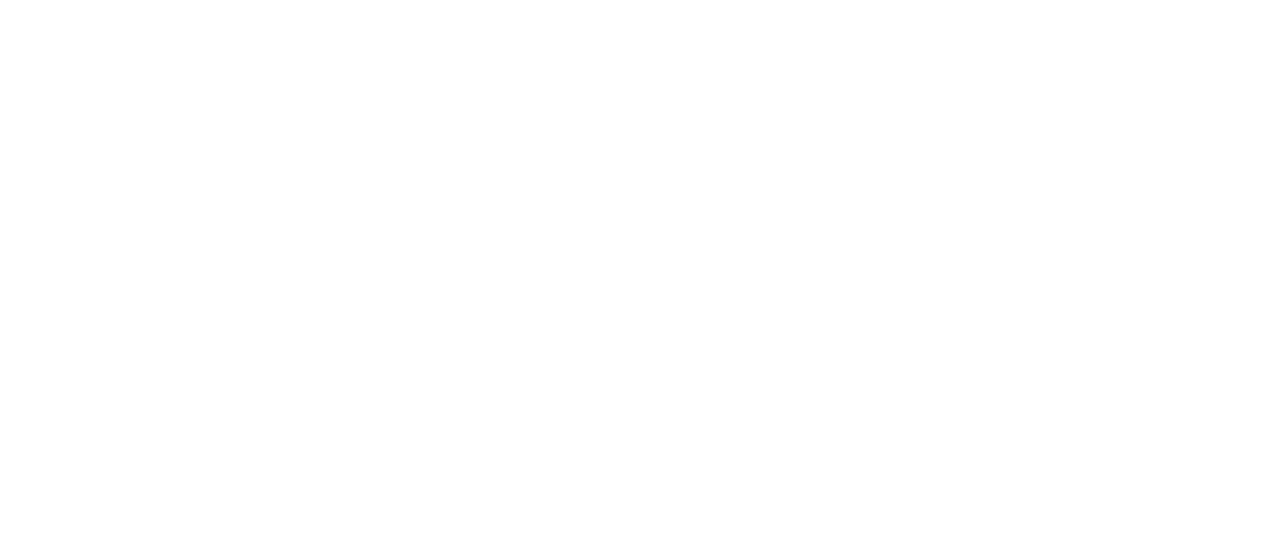 scroll, scrollTop: 0, scrollLeft: 0, axis: both 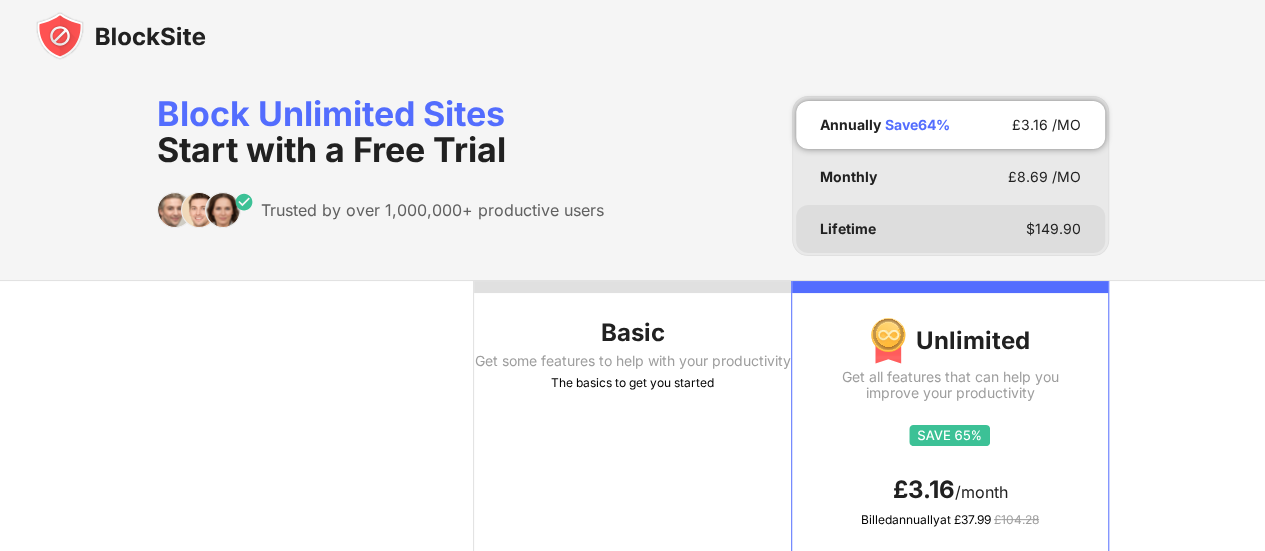 click on "Lifetime $ 149.90" at bounding box center (950, 229) 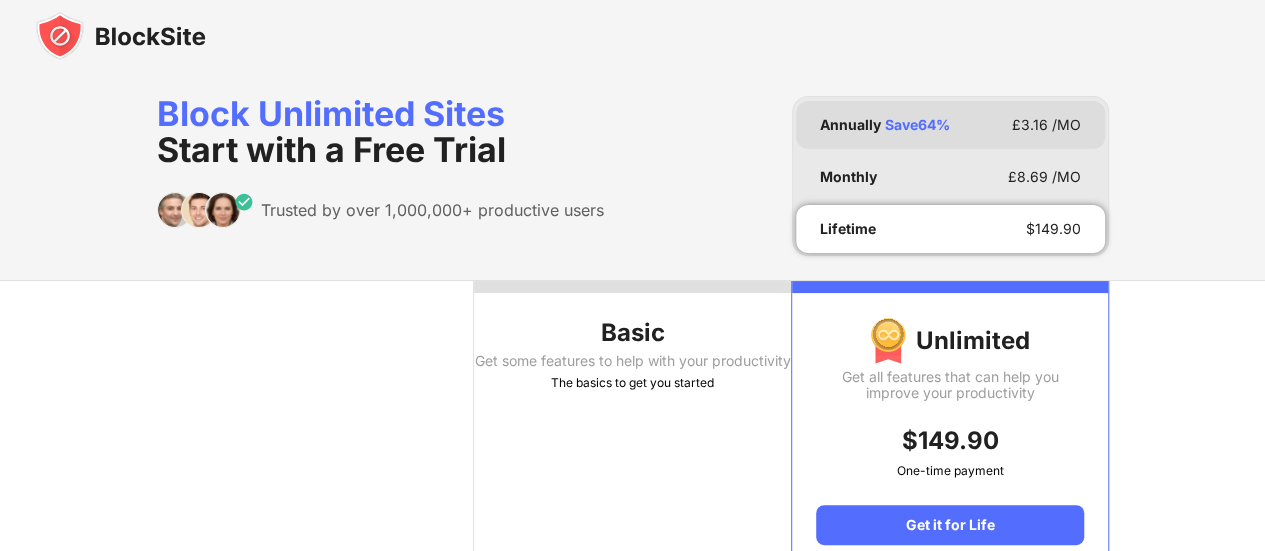 click on "Save  64 %" at bounding box center (917, 125) 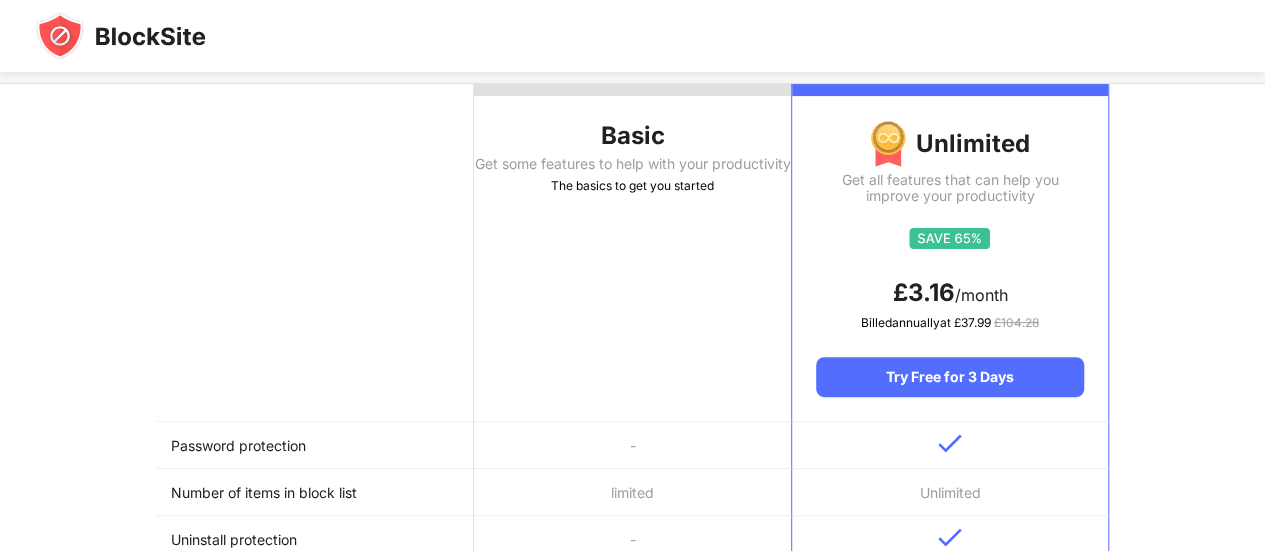 scroll, scrollTop: 194, scrollLeft: 0, axis: vertical 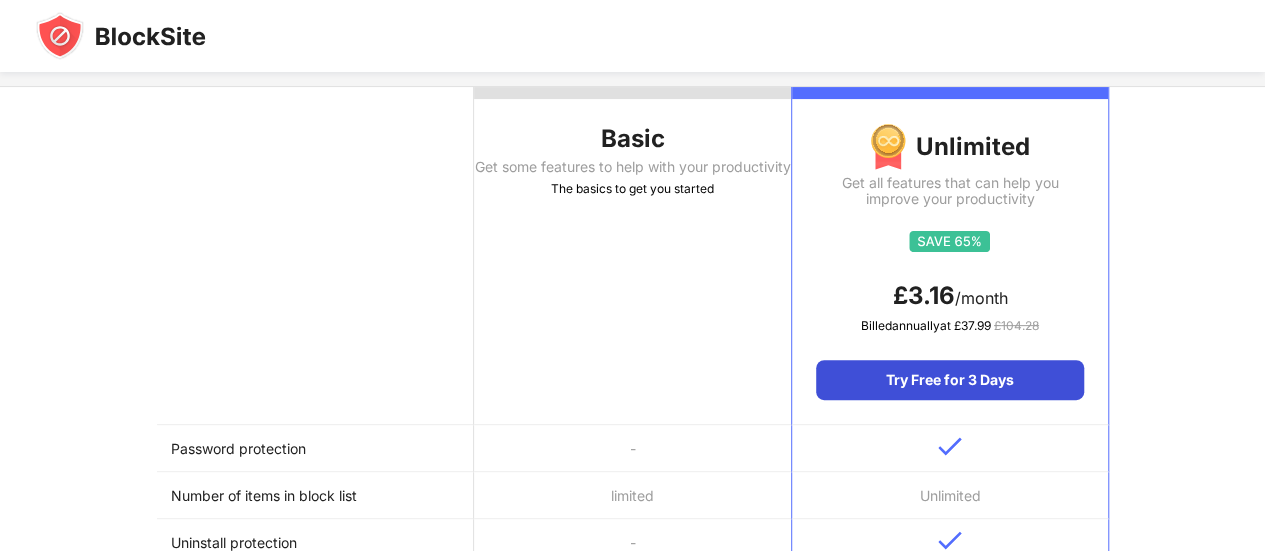 click on "Try Free for 3 Days" at bounding box center [949, 380] 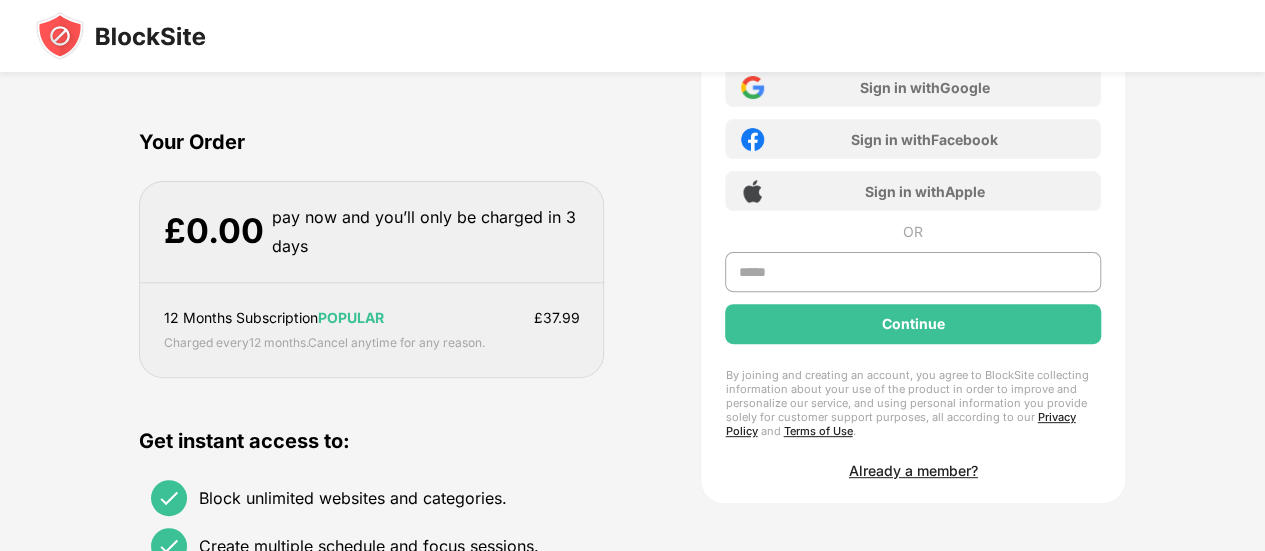 drag, startPoint x: 1261, startPoint y: 155, endPoint x: 1242, endPoint y: 73, distance: 84.17244 